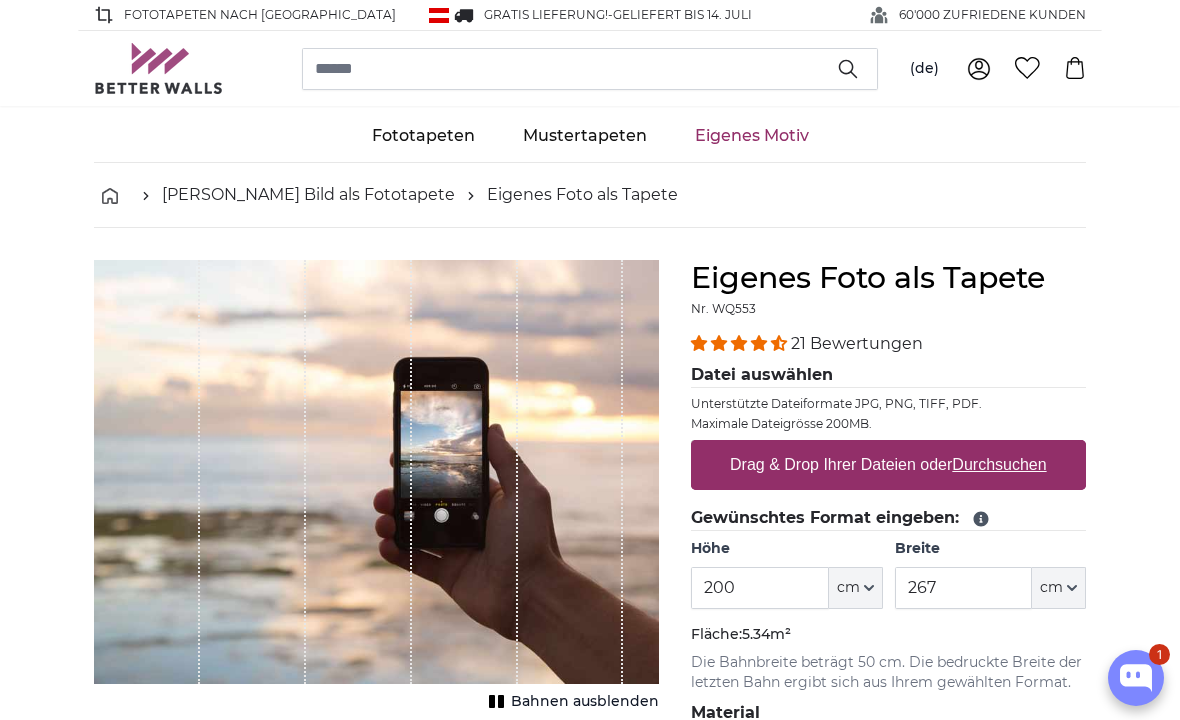 scroll, scrollTop: 0, scrollLeft: 0, axis: both 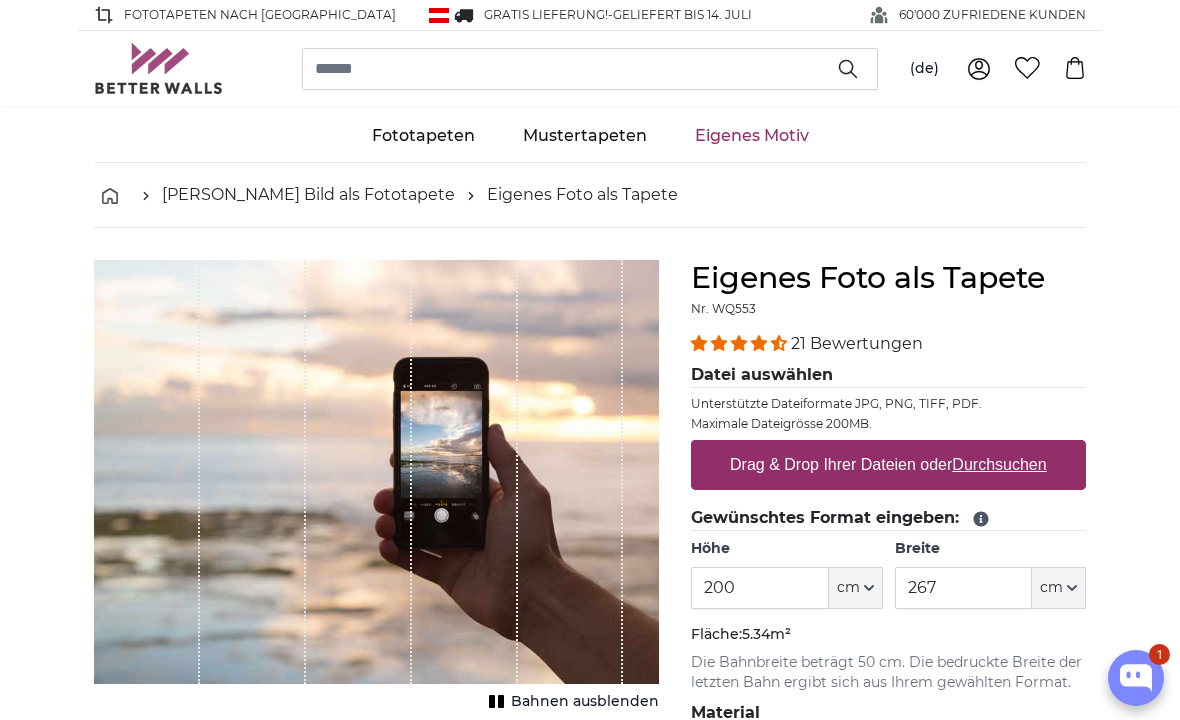 click on "Durchsuchen" at bounding box center (1000, 464) 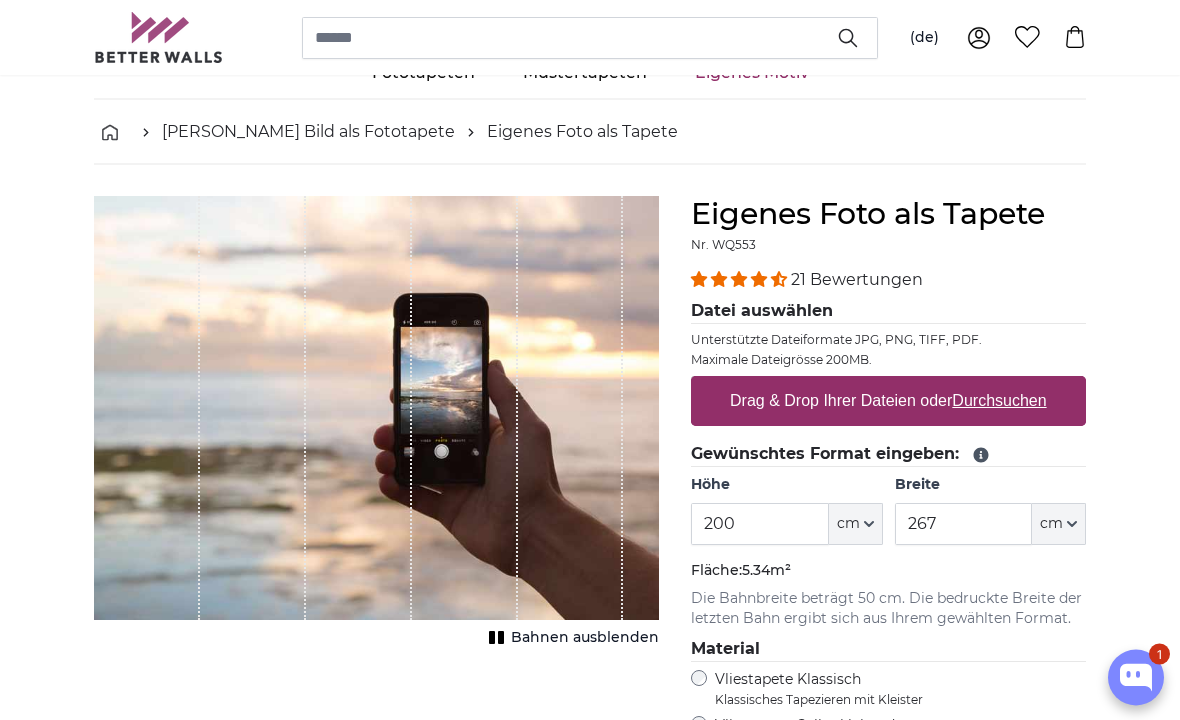 scroll, scrollTop: 68, scrollLeft: 0, axis: vertical 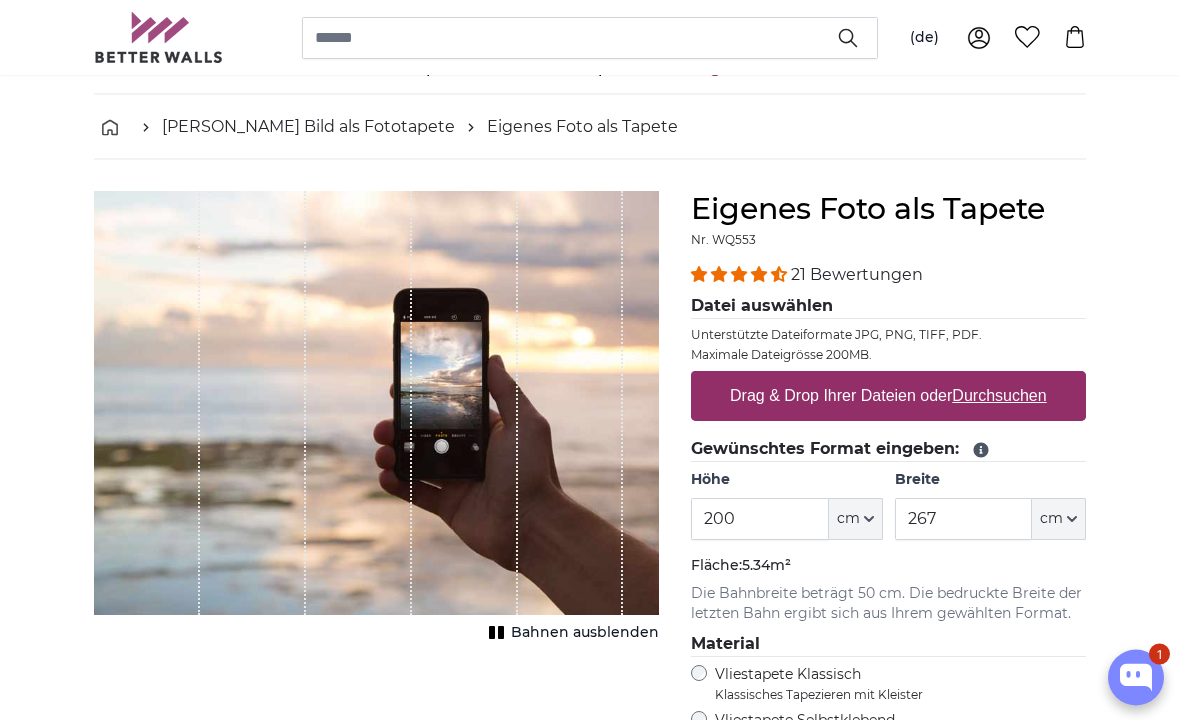 click on "Vliestapete Selbstklebend
Einfaches Tapezieren ohne zusätzlichen Kleister" at bounding box center [900, 731] 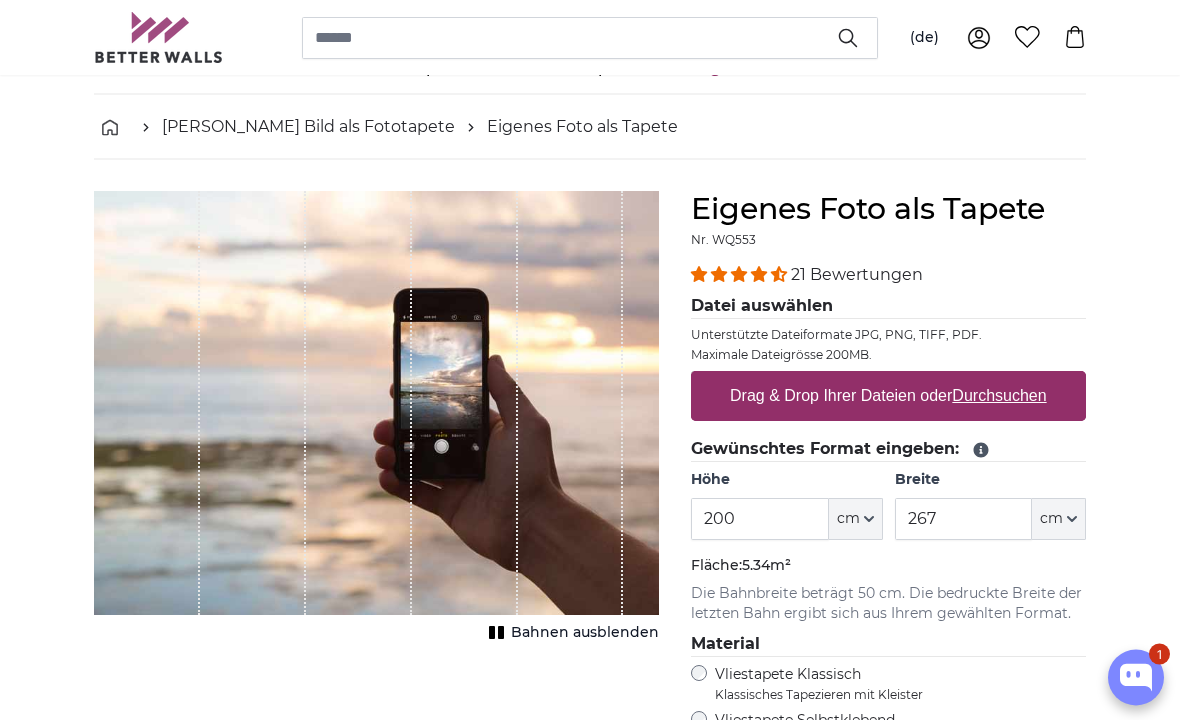 scroll, scrollTop: 69, scrollLeft: 0, axis: vertical 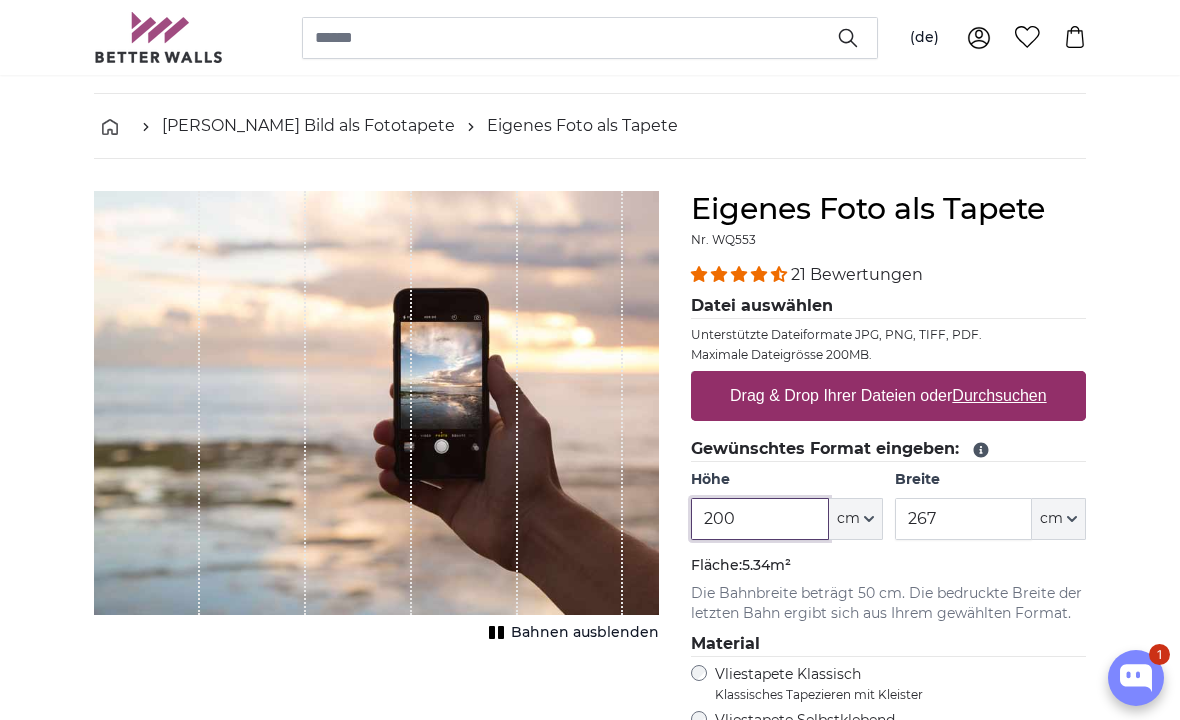 click on "200" at bounding box center (759, 519) 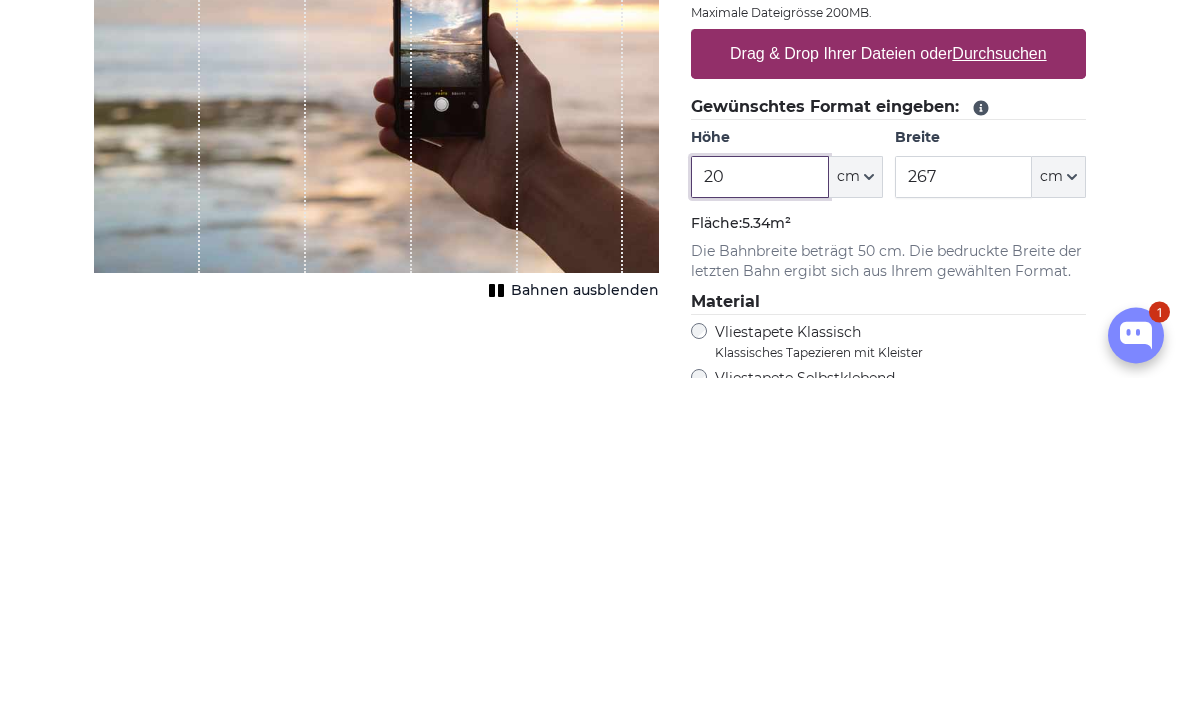 type on "2" 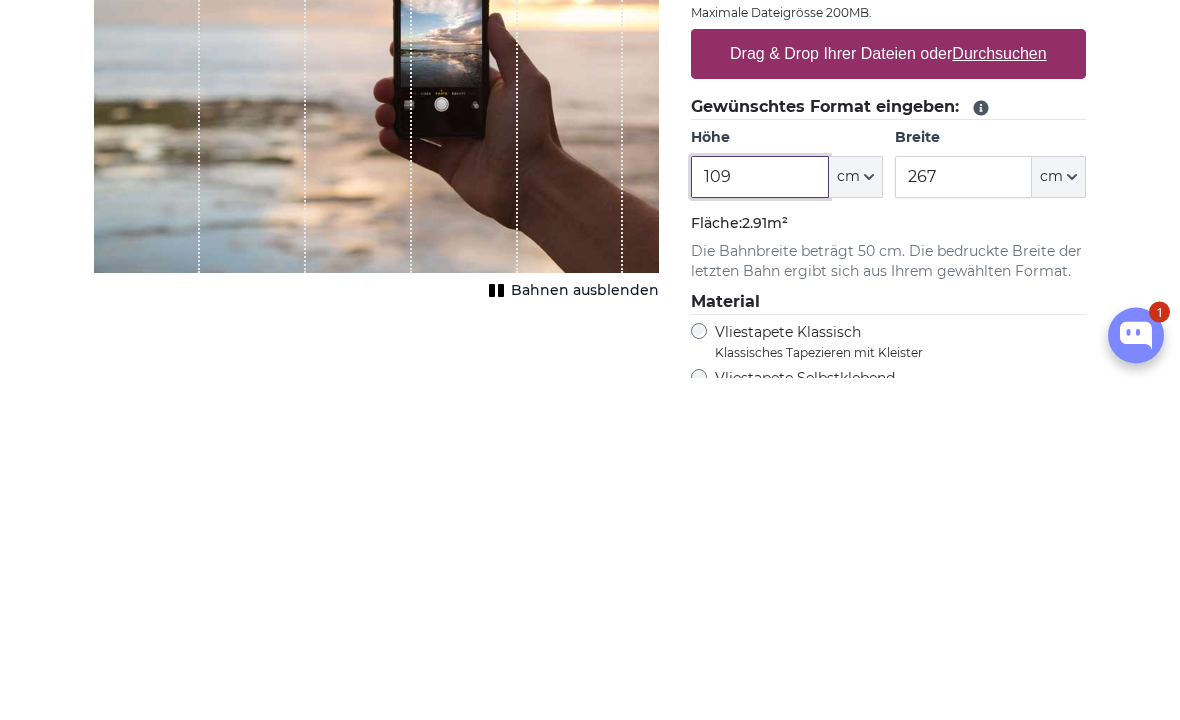 type on "109" 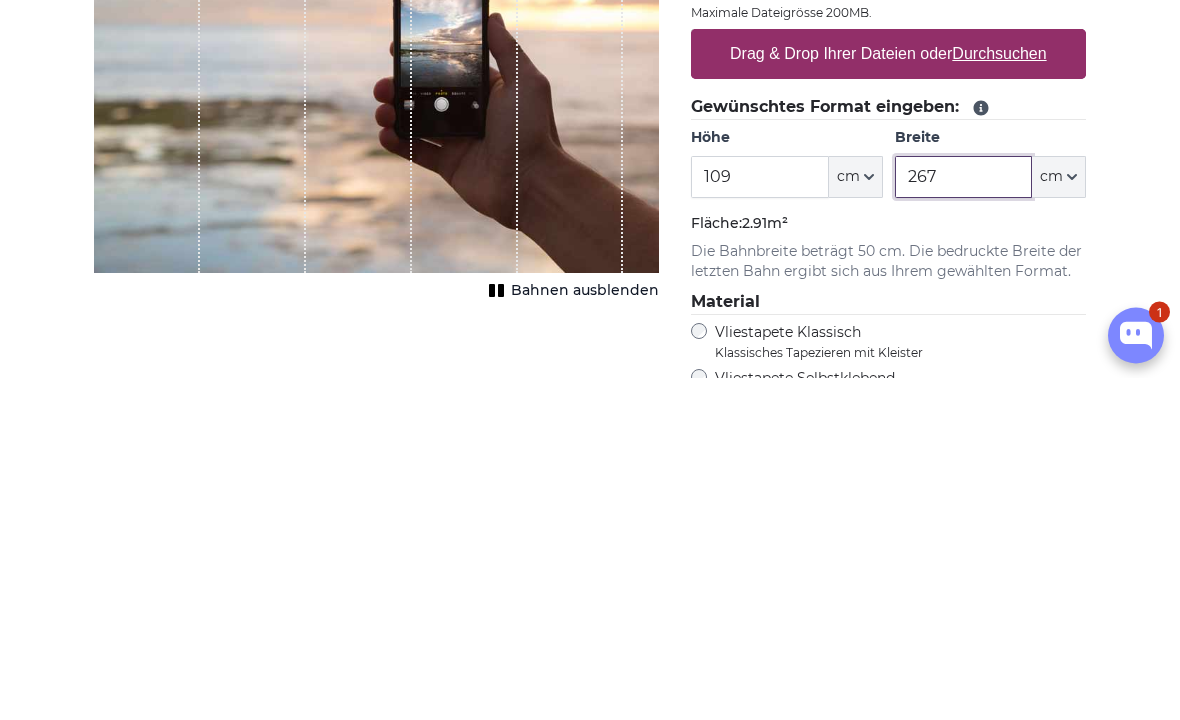 click on "267" at bounding box center [963, 520] 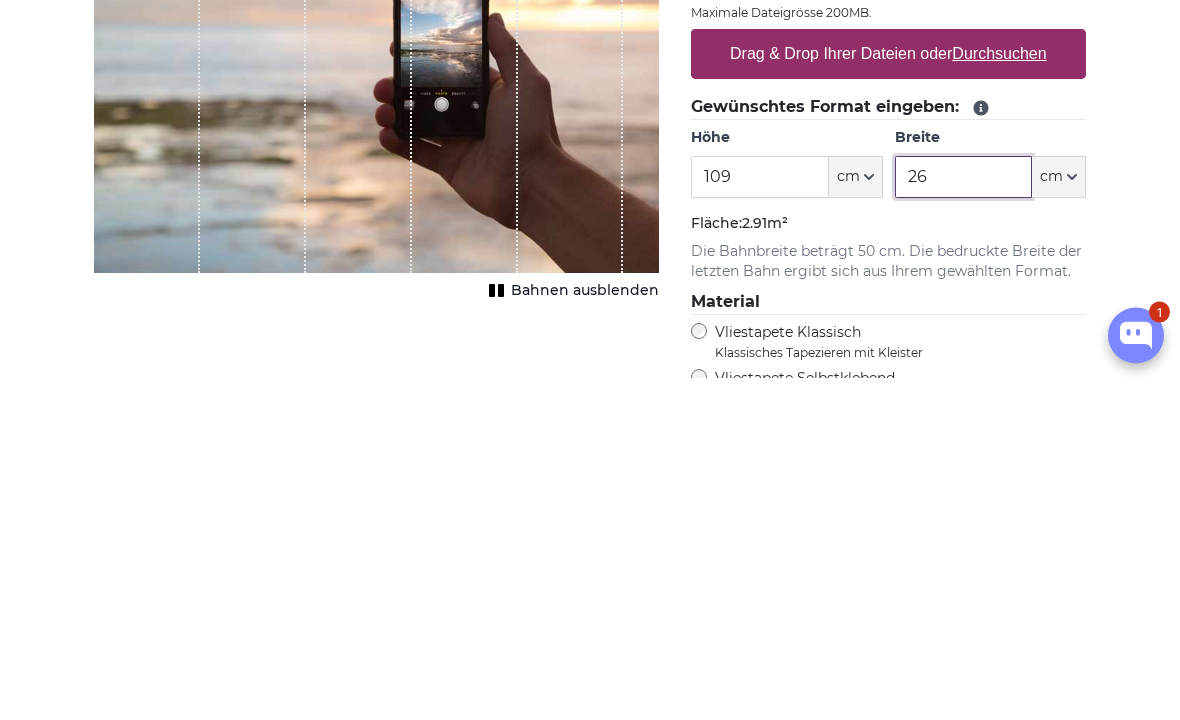 type on "2" 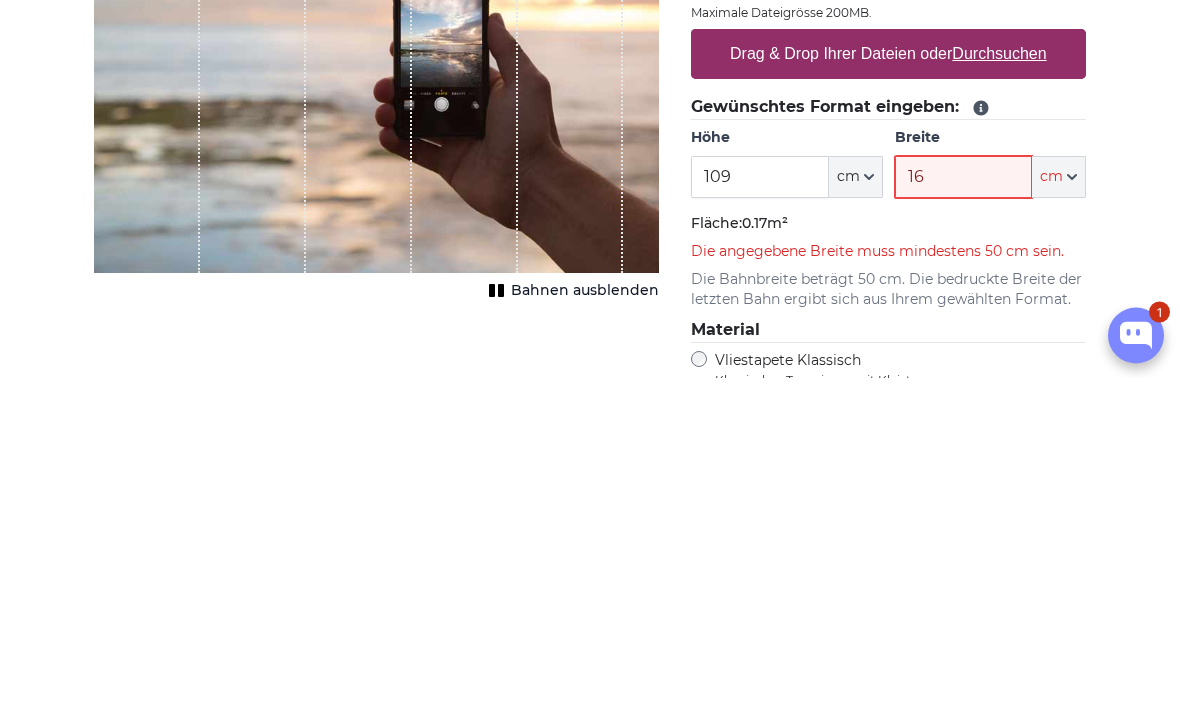 type on "1" 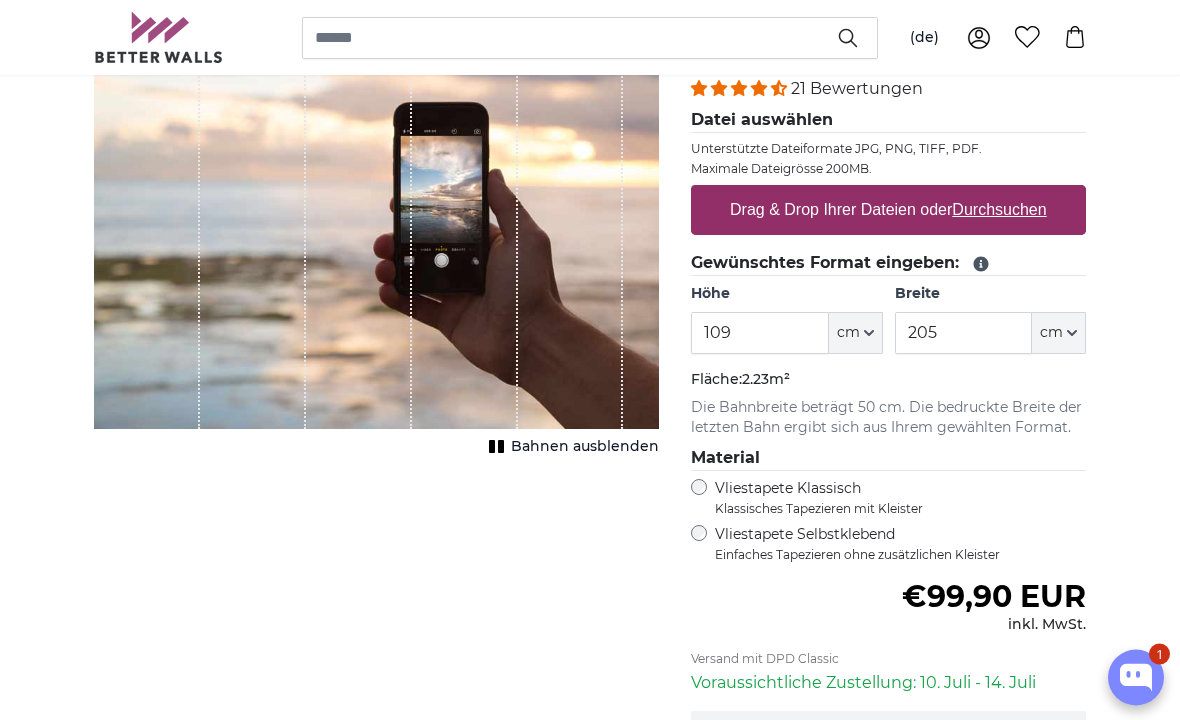 scroll, scrollTop: 249, scrollLeft: 0, axis: vertical 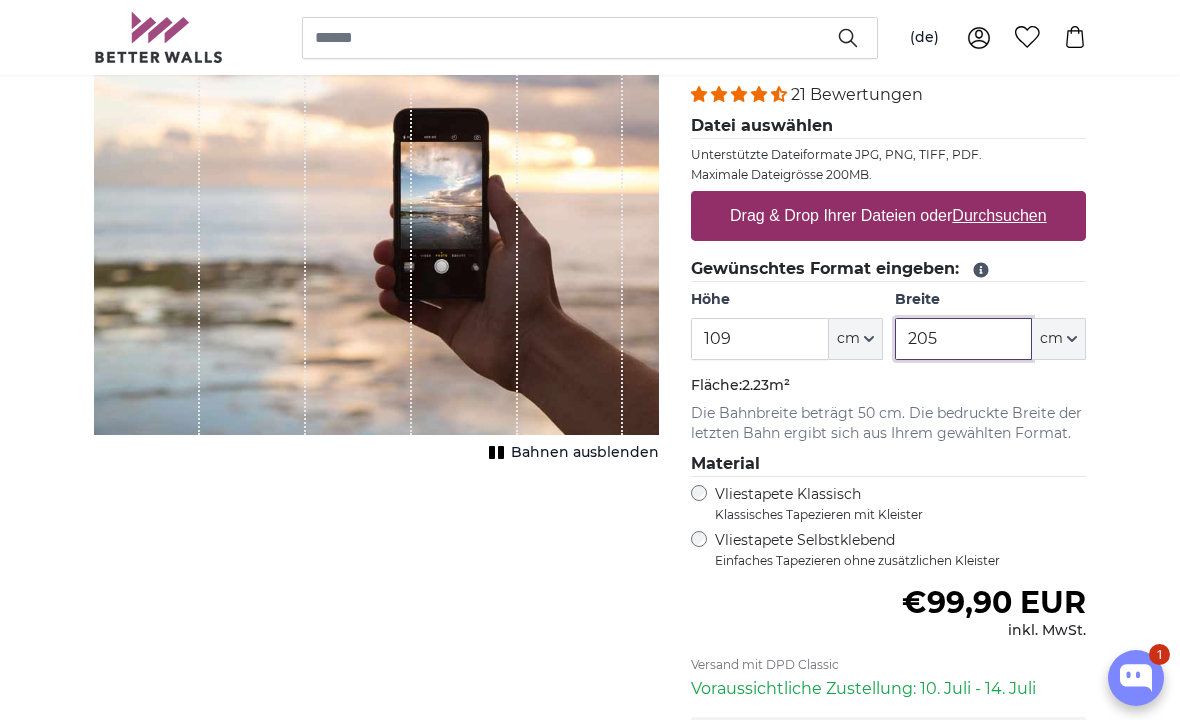 type on "205" 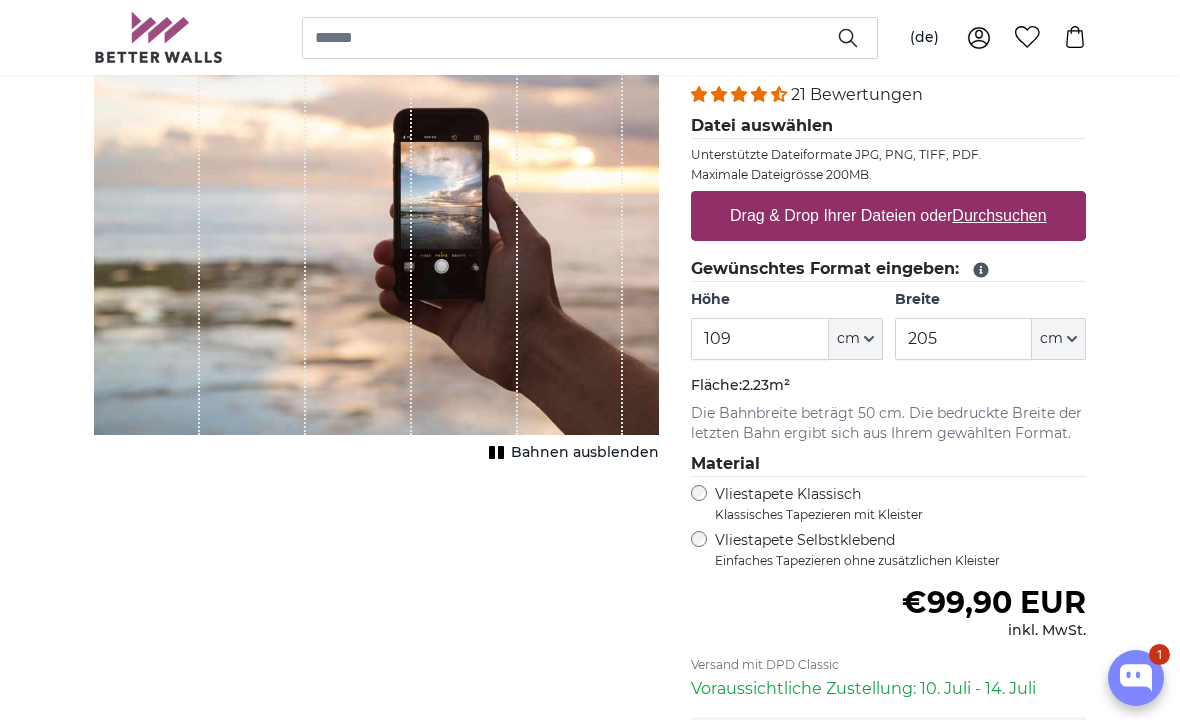 click on "Drag & Drop Ihrer Dateien oder  Durchsuchen" at bounding box center [888, 216] 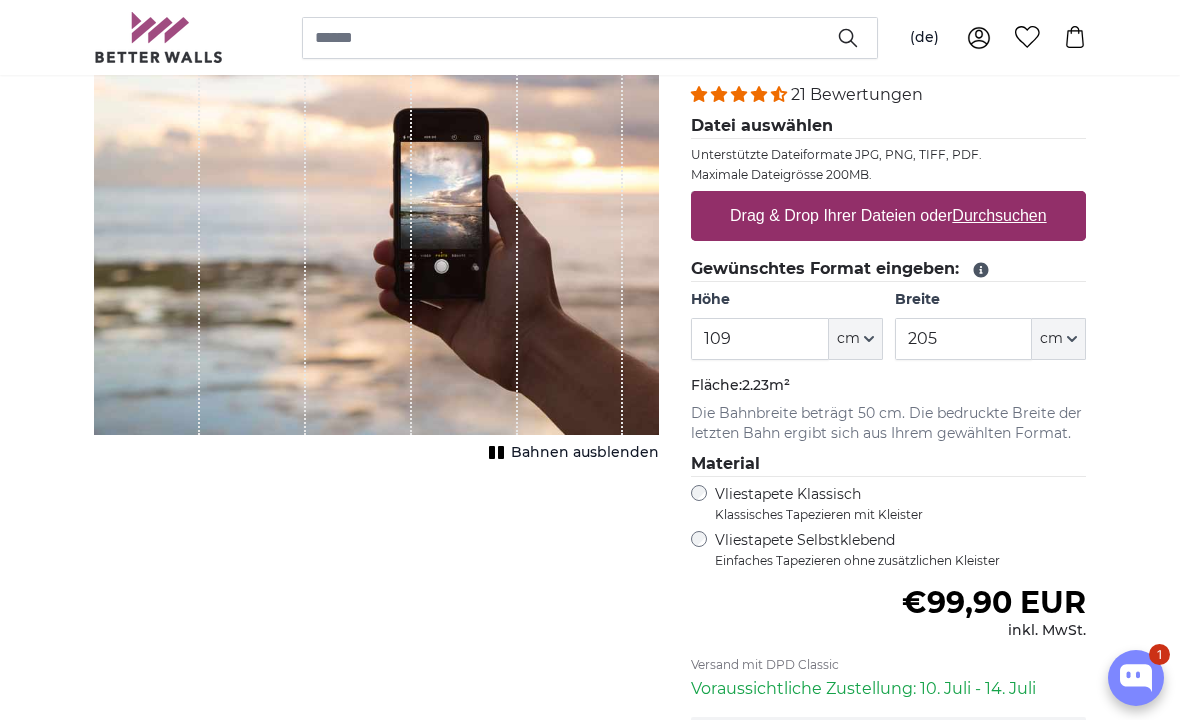 type on "**********" 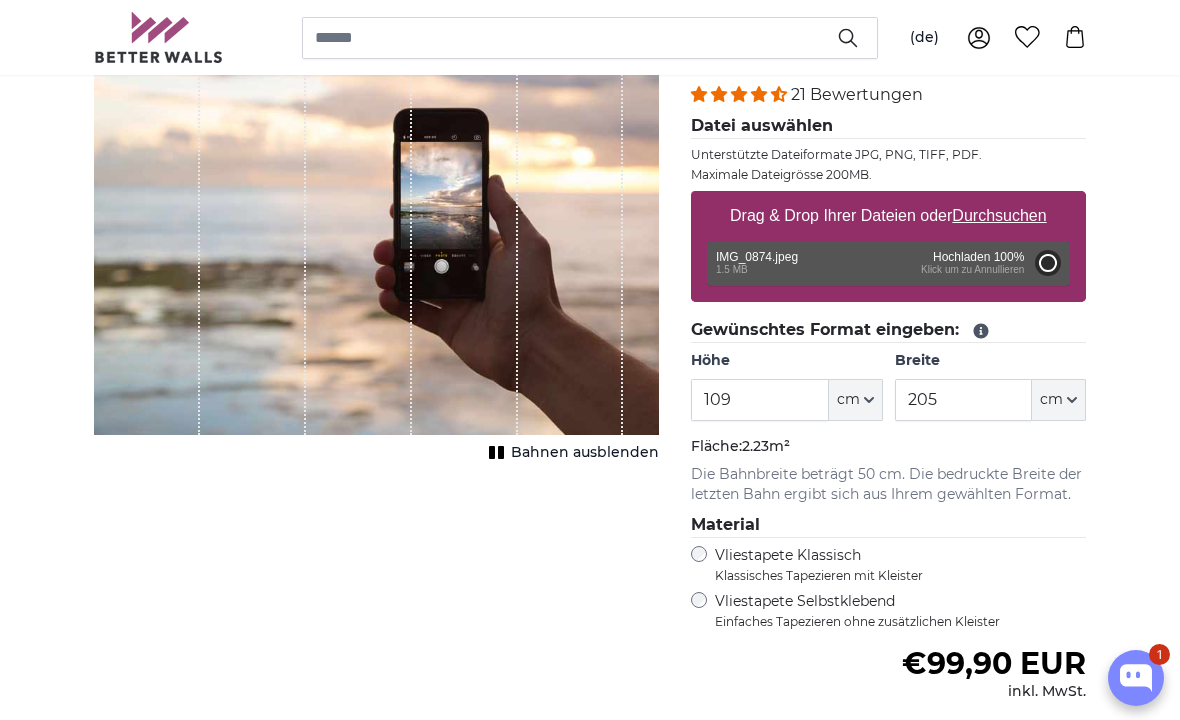 type on "200" 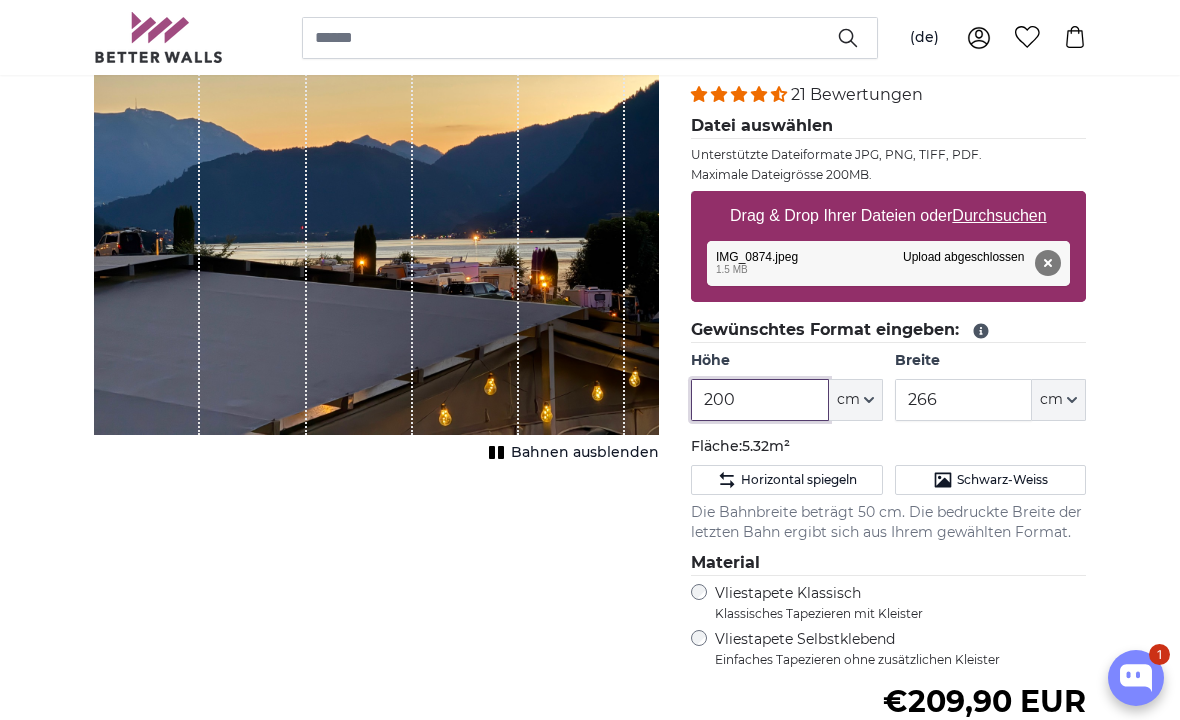 click on "200" at bounding box center [759, 400] 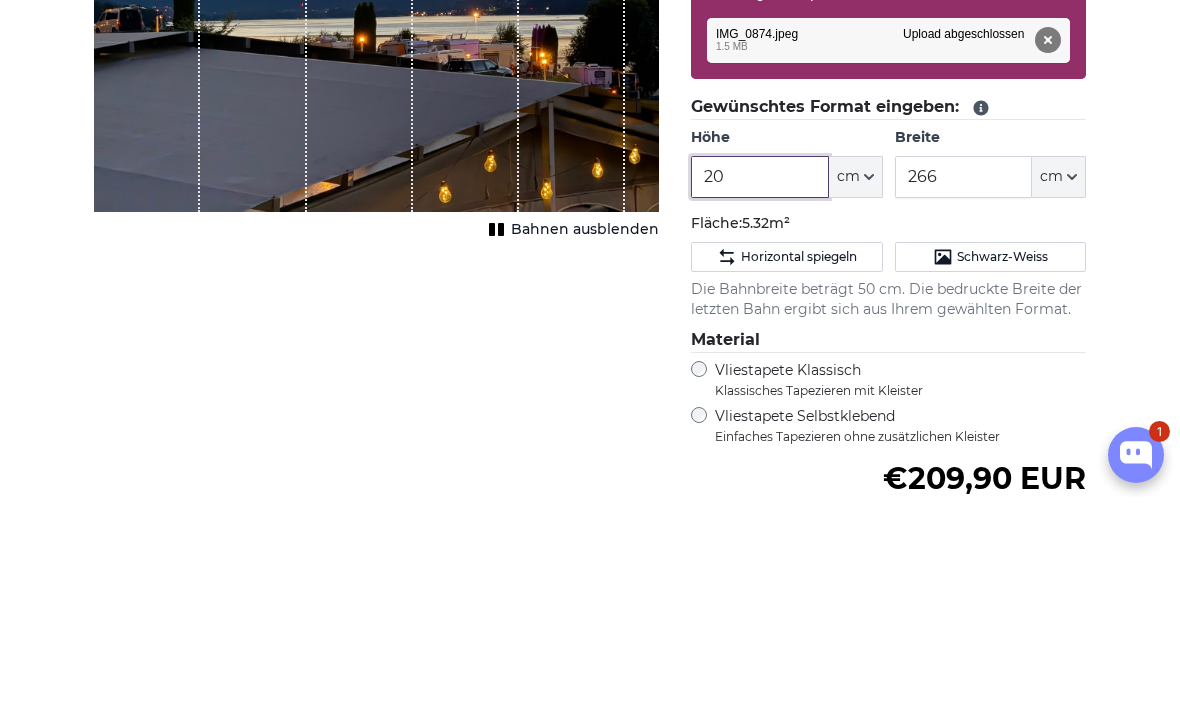 type on "2" 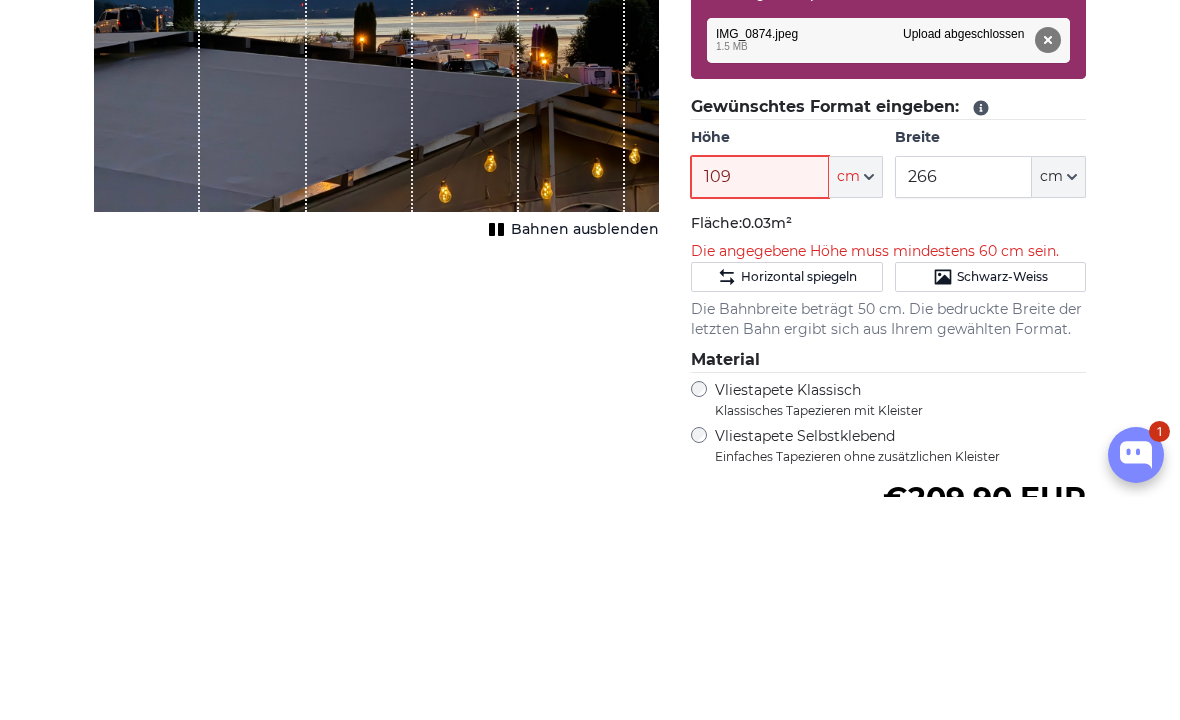 type on "109" 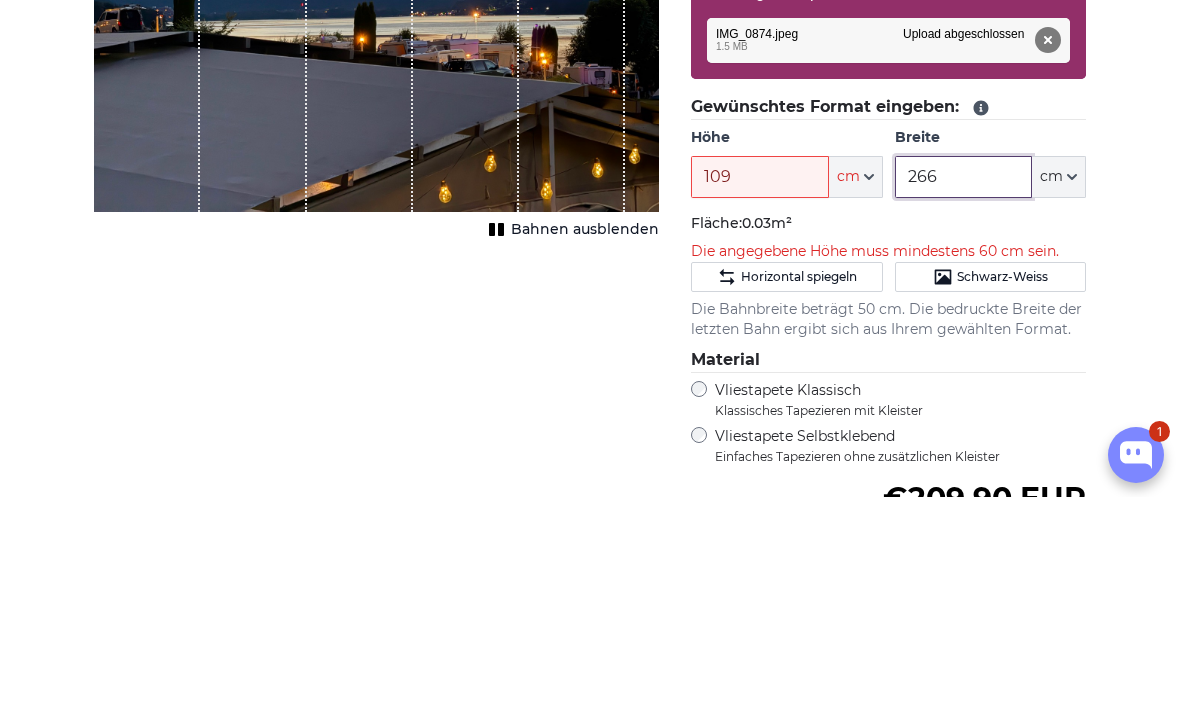 click on "266" at bounding box center (963, 400) 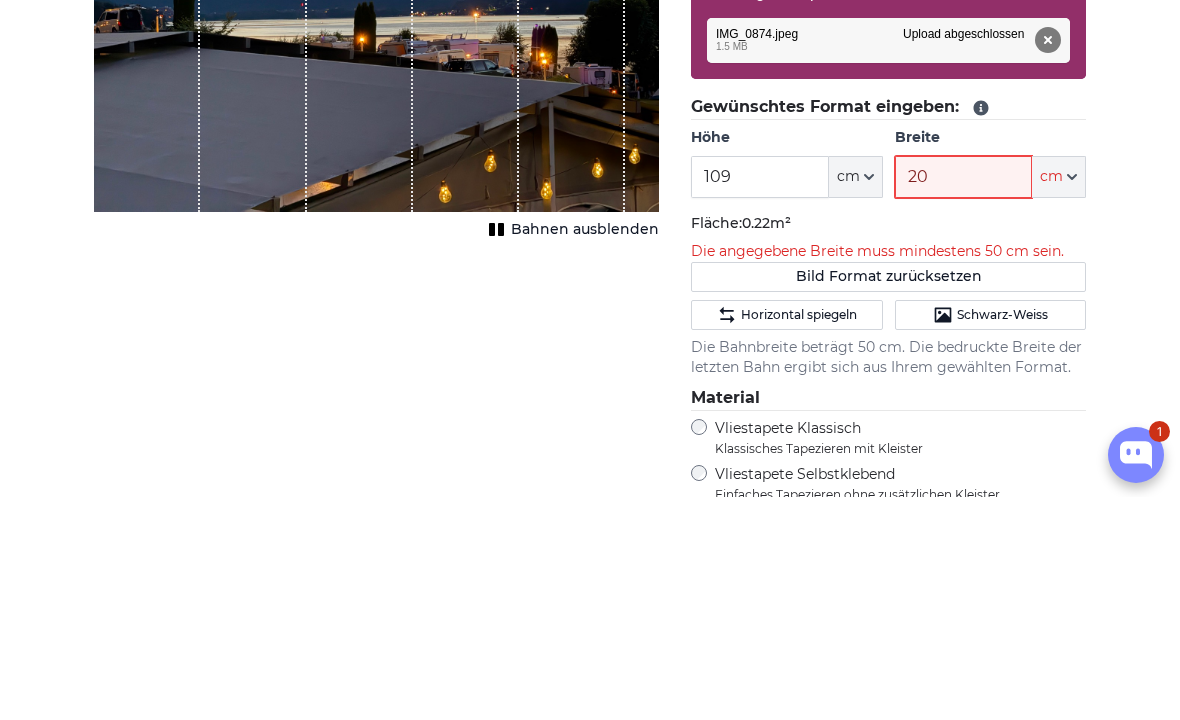 type on "205" 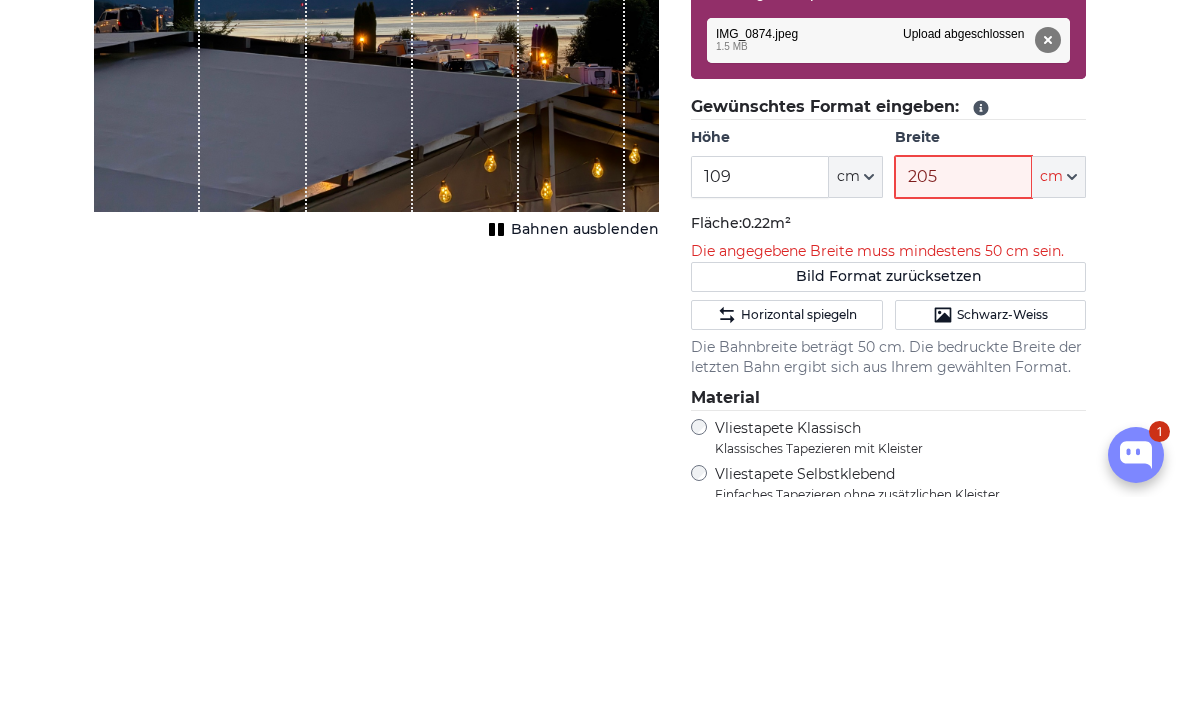 type 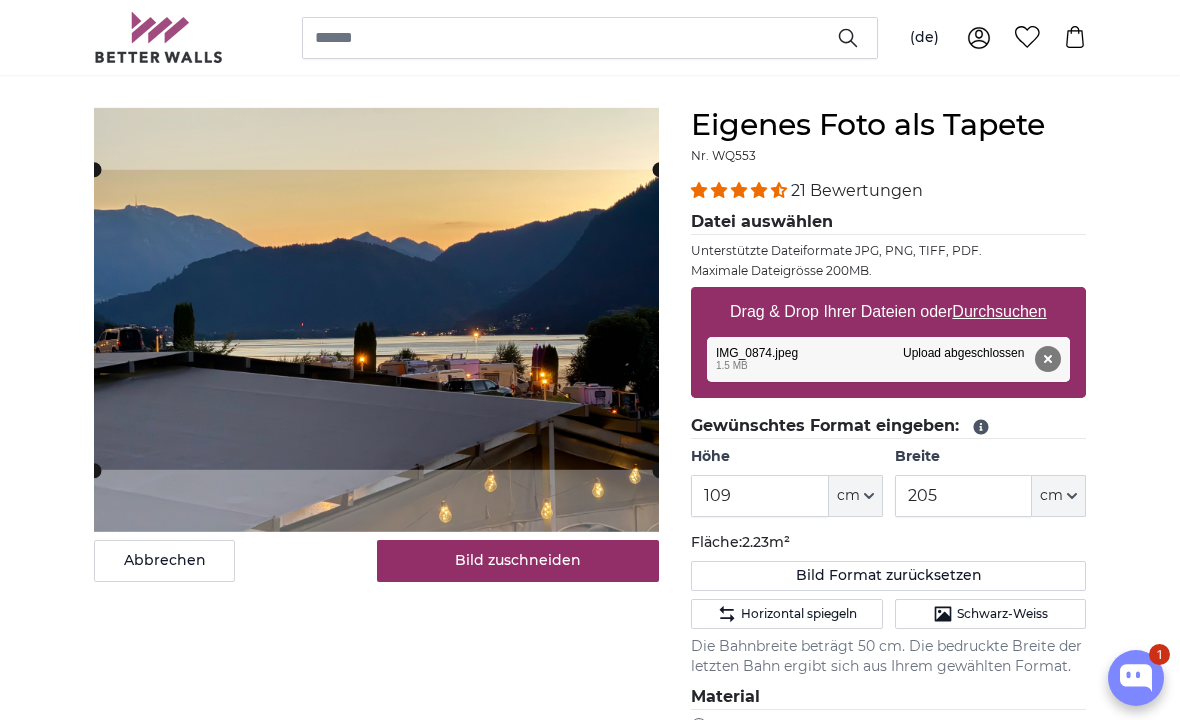 scroll, scrollTop: 152, scrollLeft: 0, axis: vertical 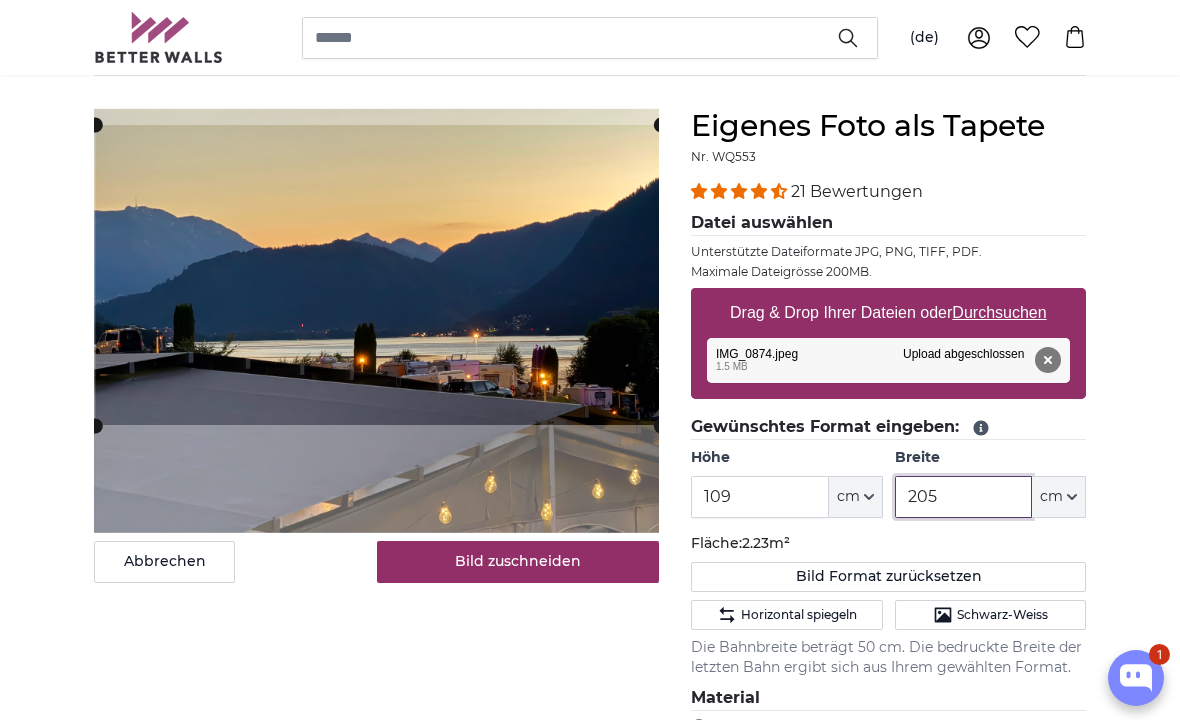 click 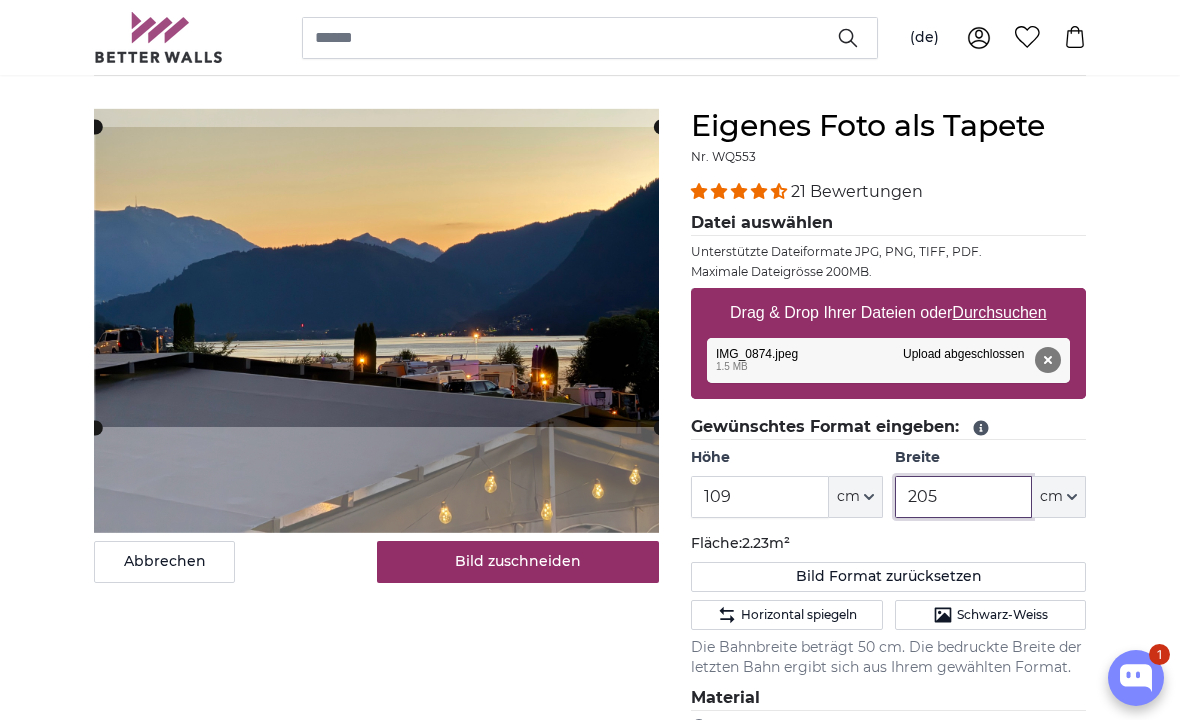 type on "205" 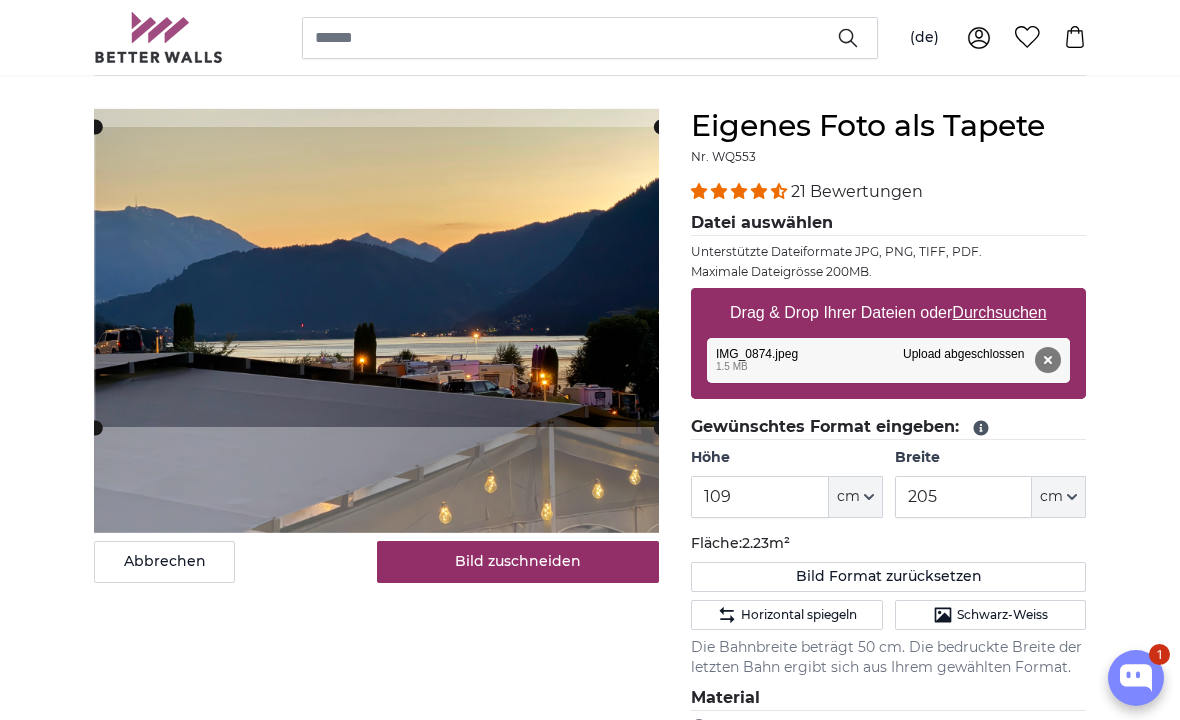click on "Bild zuschneiden" at bounding box center [518, 562] 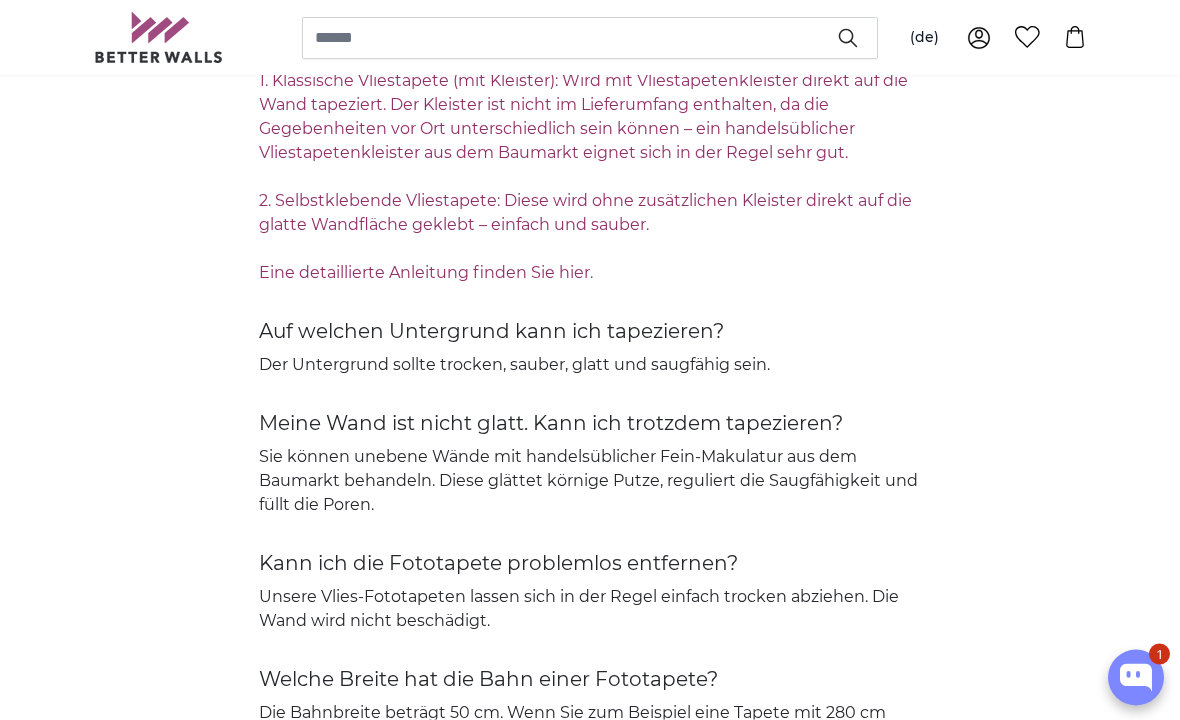 scroll, scrollTop: 3331, scrollLeft: 0, axis: vertical 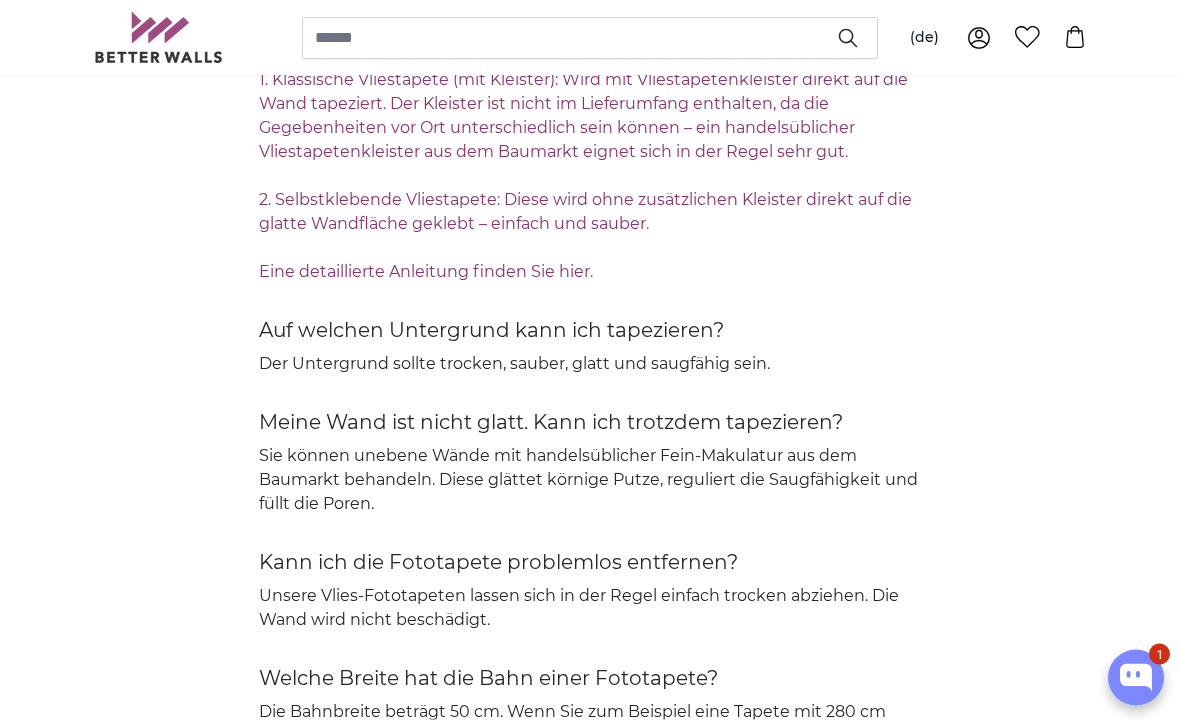 click on "Eine detaillierte Anleitung finden Sie hier." at bounding box center (426, 271) 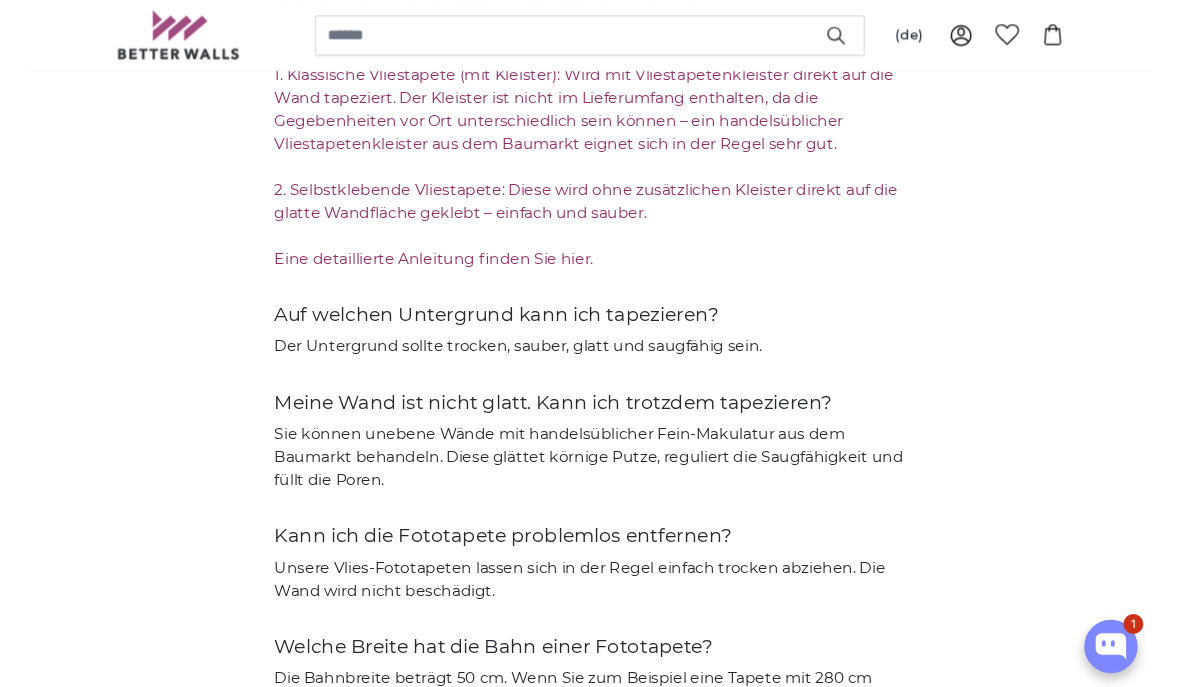 scroll, scrollTop: 163, scrollLeft: 0, axis: vertical 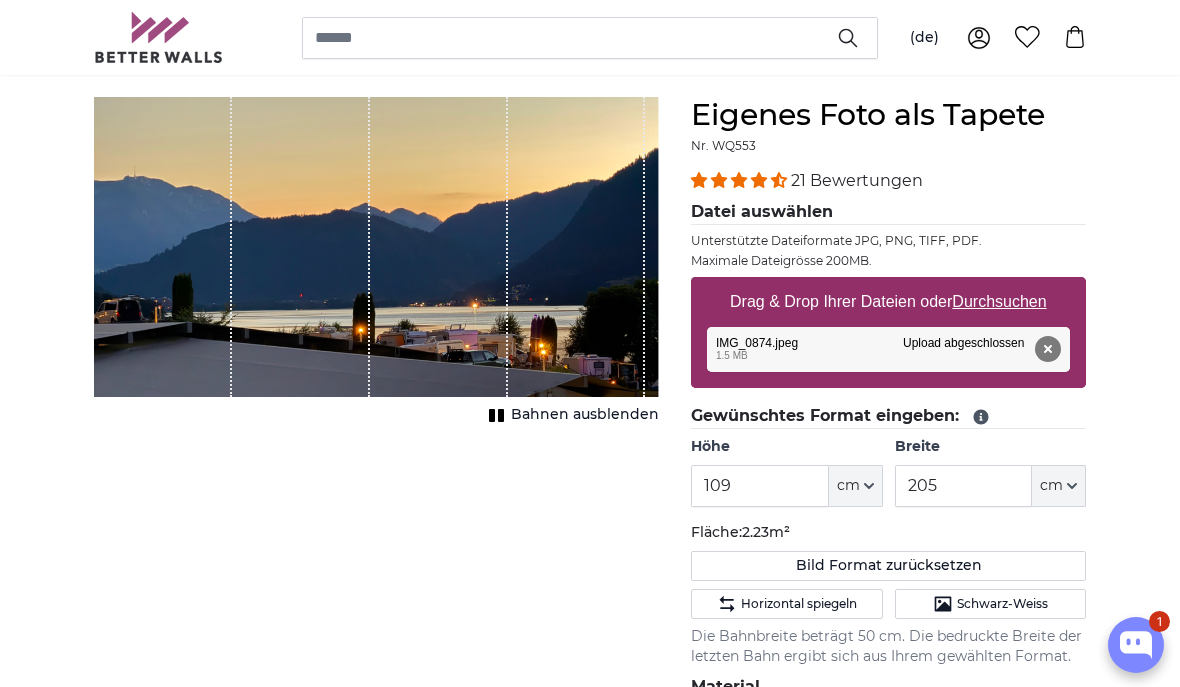 click on "Durchsuchen" at bounding box center (1000, 301) 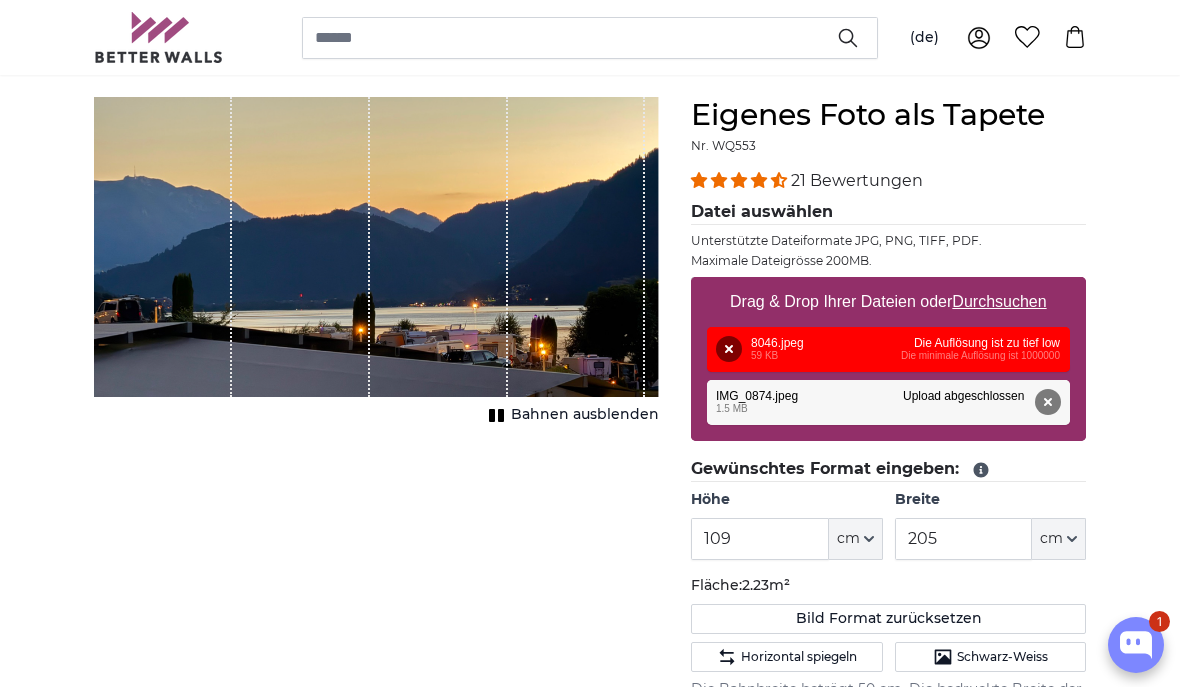 click on "Entfernen Nochmal versuchen Entfernen Hochladen Abbrechen Nochmal versuchen Entfernen IMG_0874.jpeg edit 1.5 MB Upload abgeschlossen Klicken Sie um den Vorgang rückgängig zu machen" at bounding box center [888, 402] 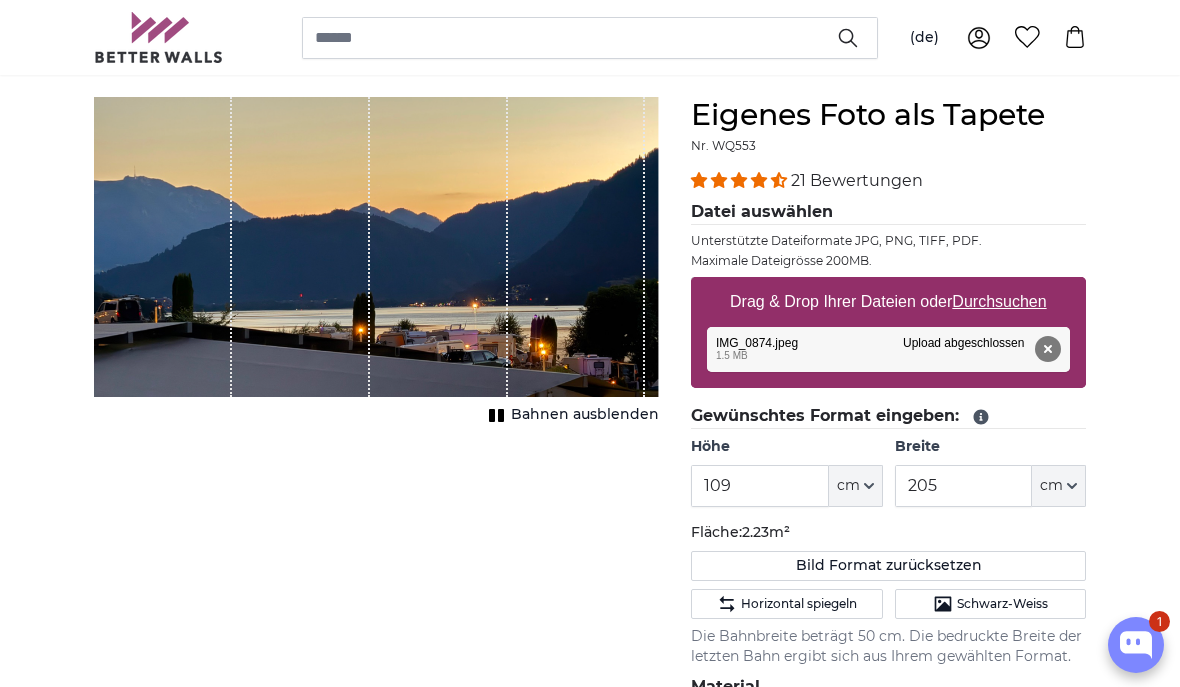 click on "Durchsuchen" at bounding box center (1000, 301) 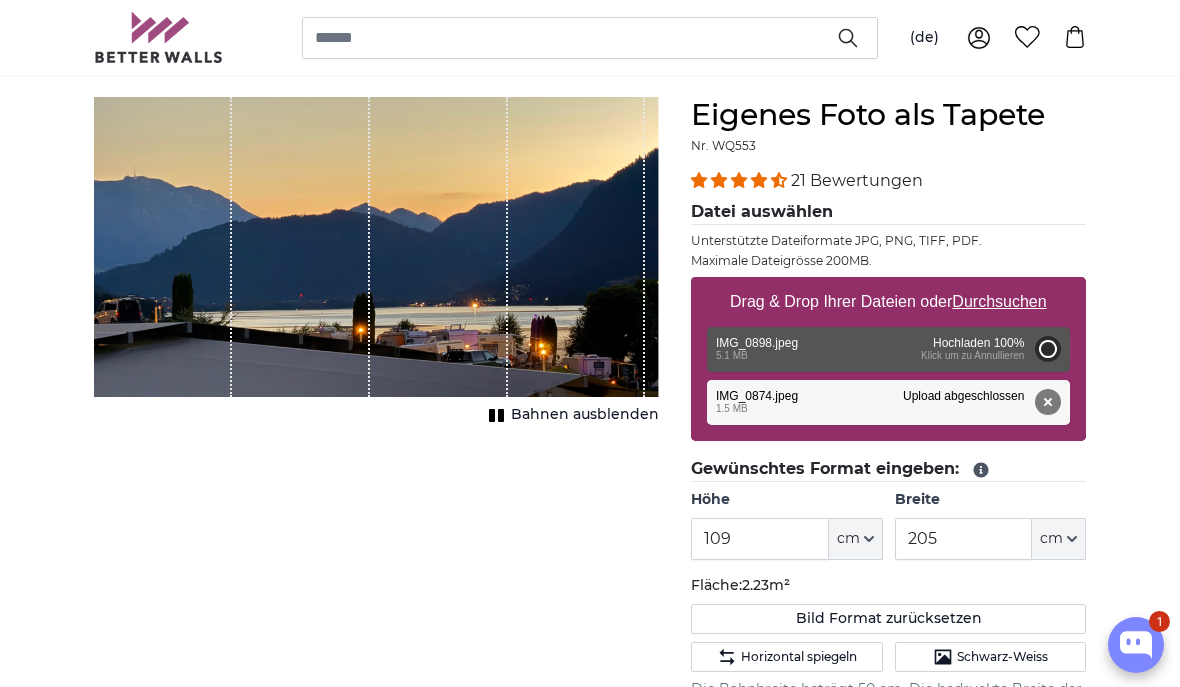 type on "200" 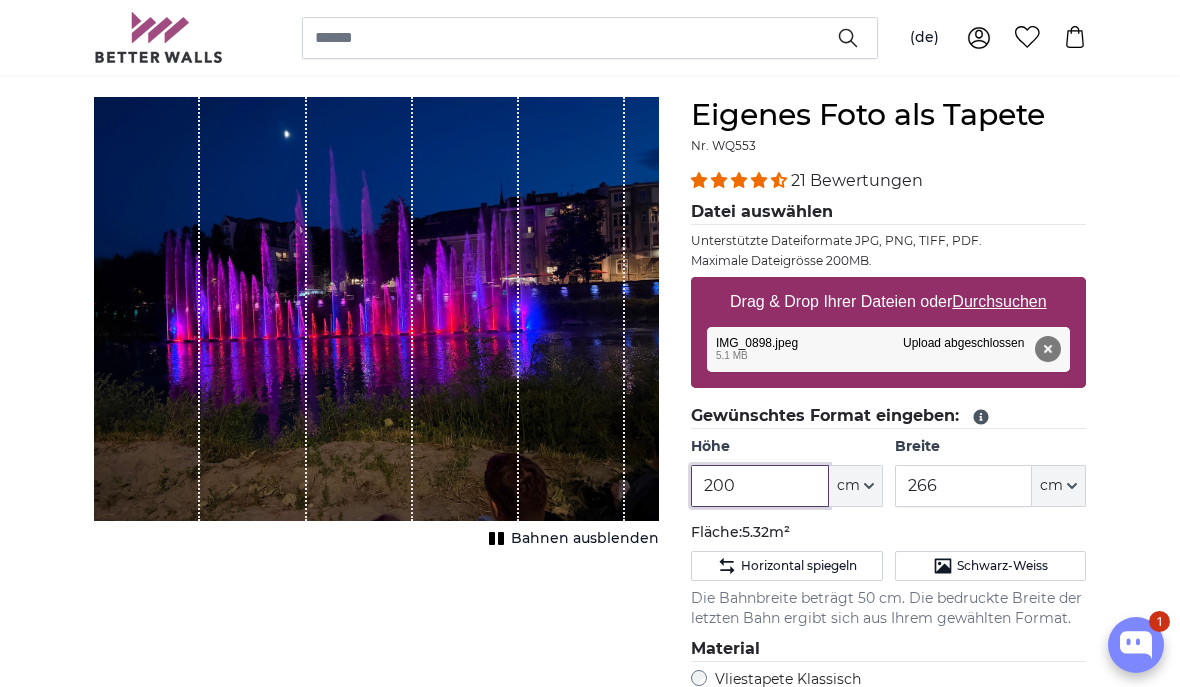 click on "200" at bounding box center [759, 486] 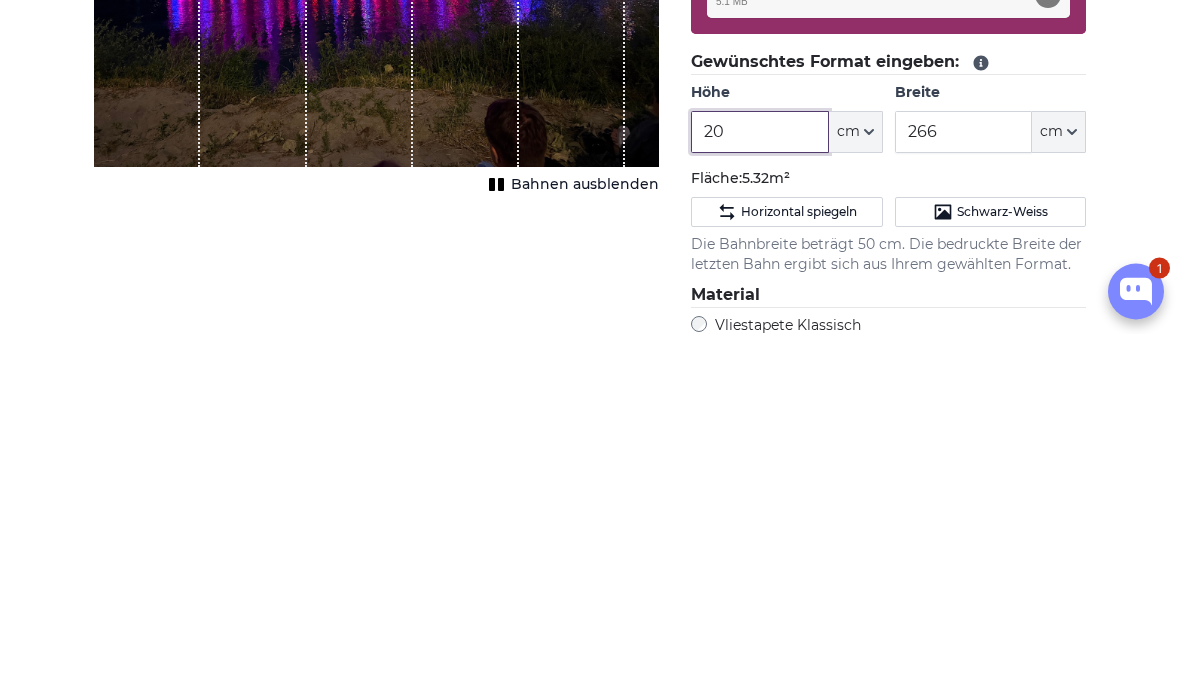 type on "2" 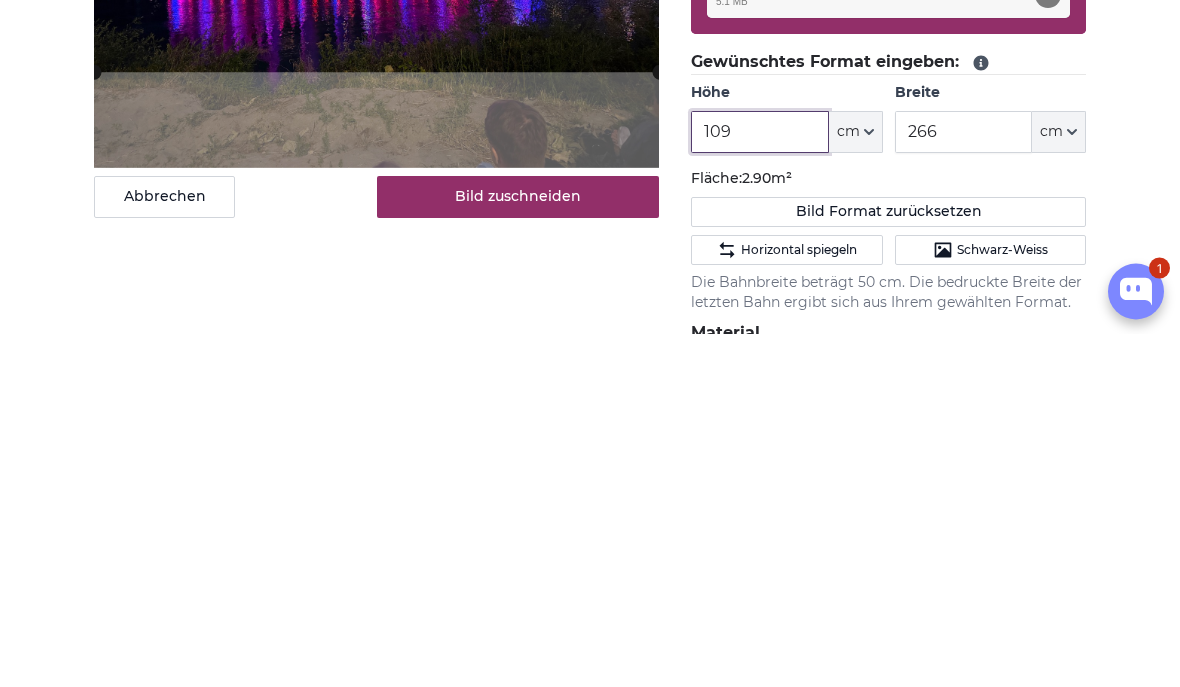 type on "109" 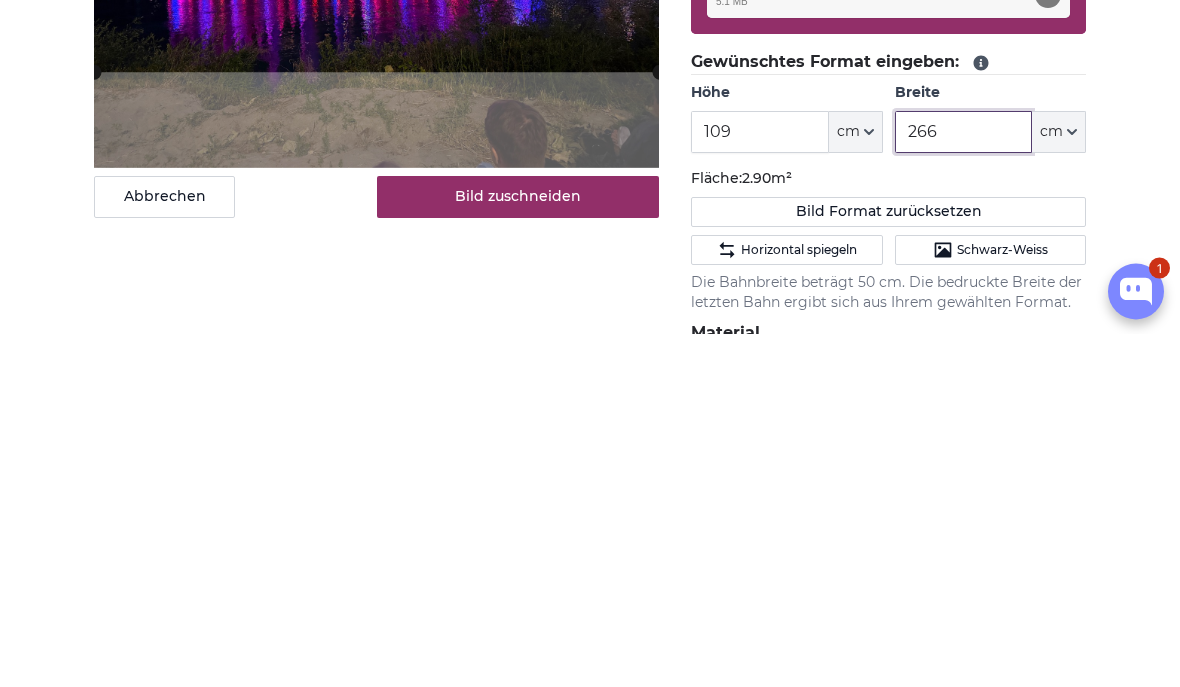 click on "266" at bounding box center [963, 486] 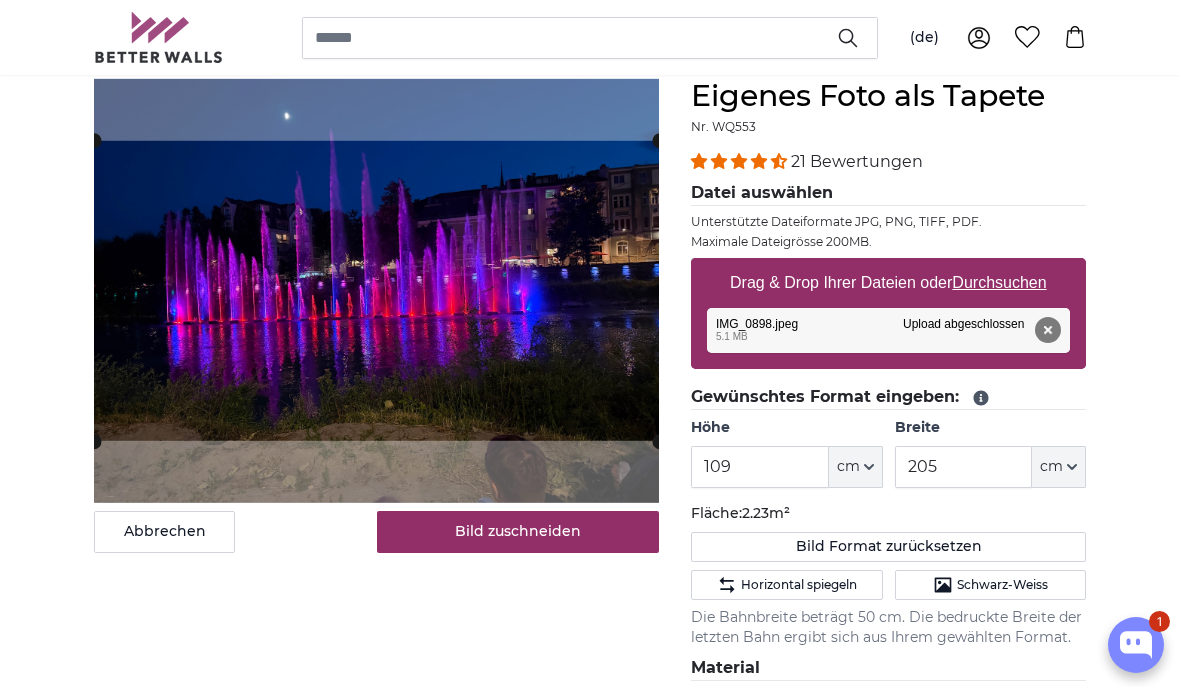 scroll, scrollTop: 141, scrollLeft: 0, axis: vertical 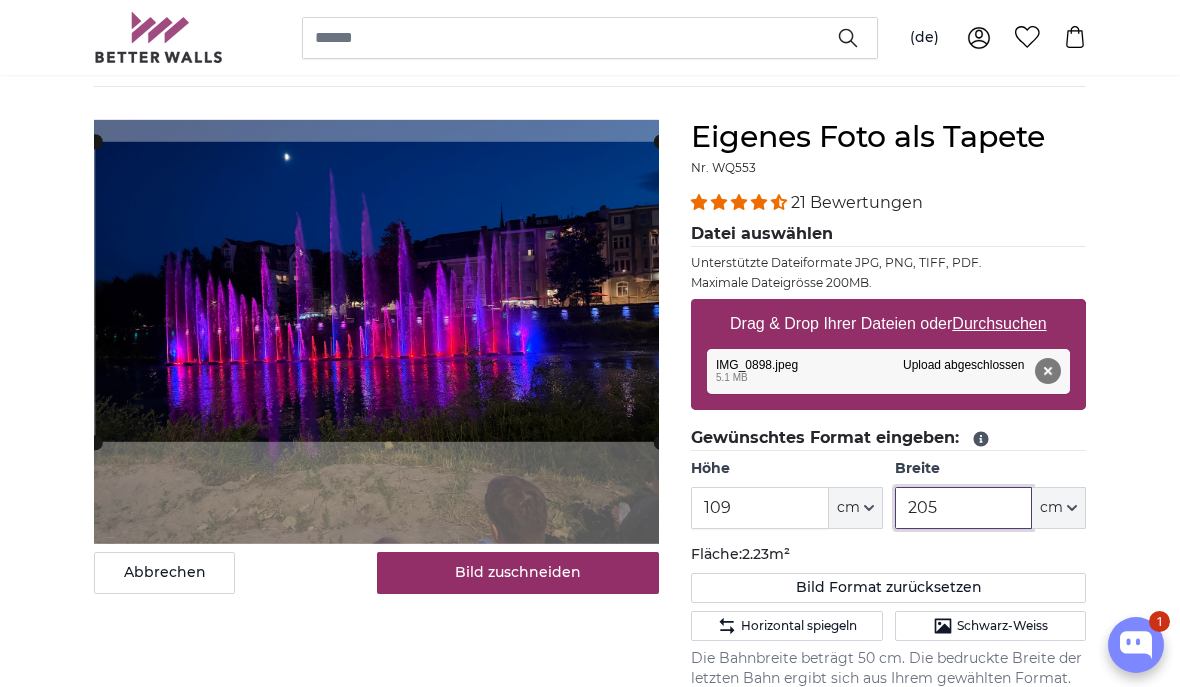 type on "205" 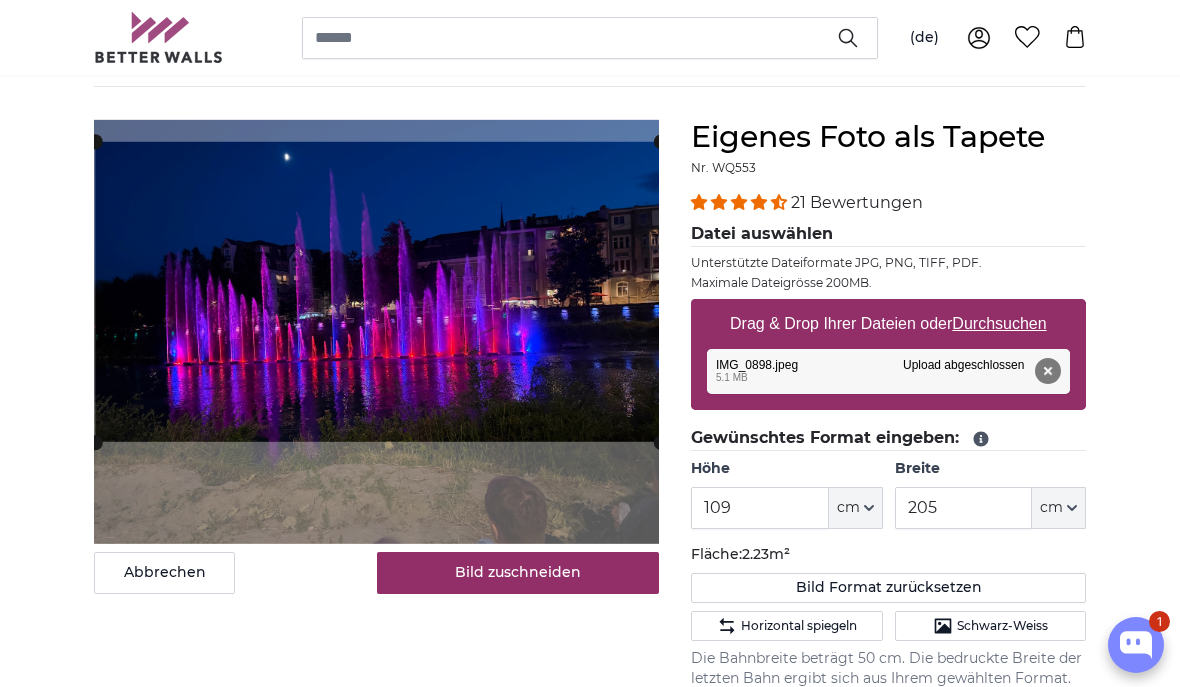 click on "Bild zuschneiden" at bounding box center [518, 573] 